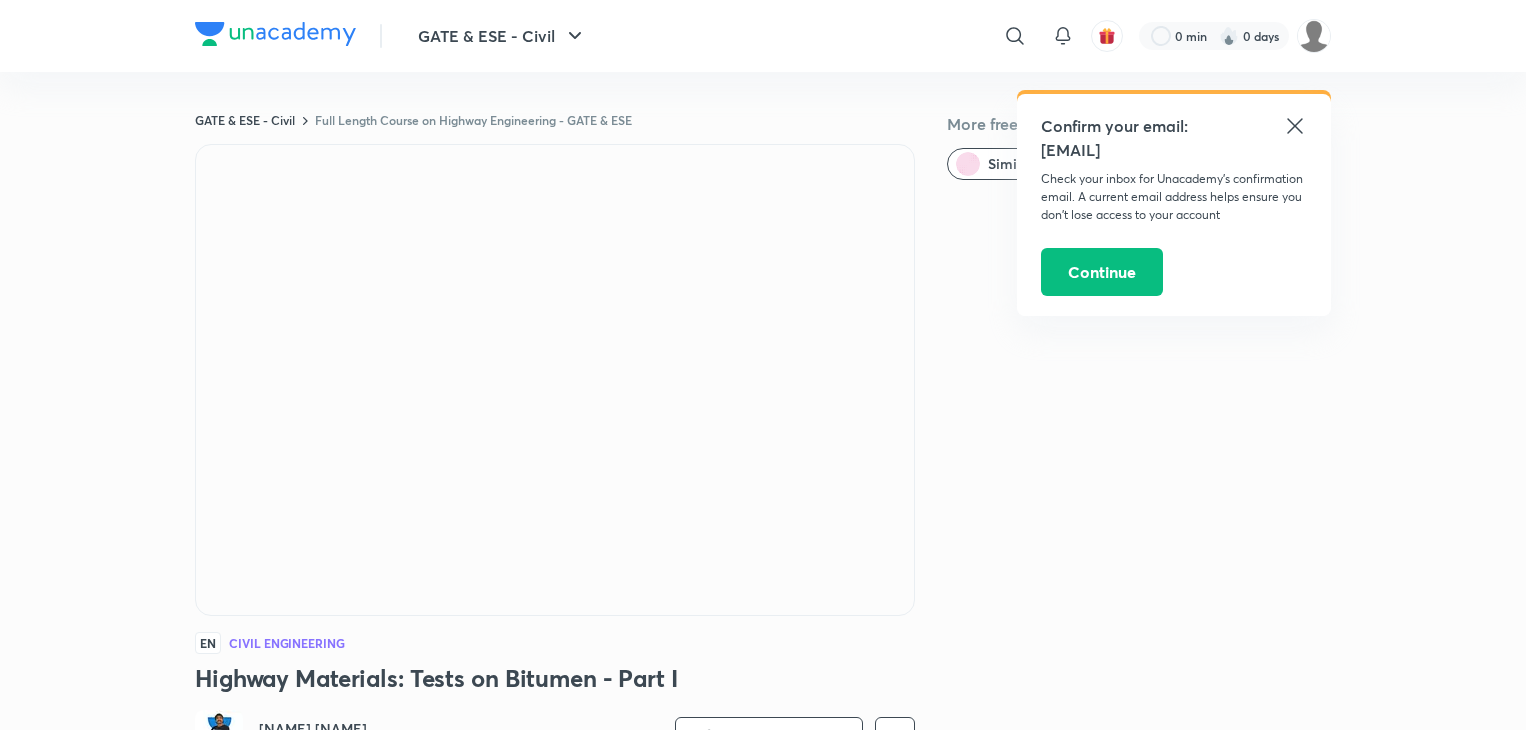 scroll, scrollTop: 0, scrollLeft: 0, axis: both 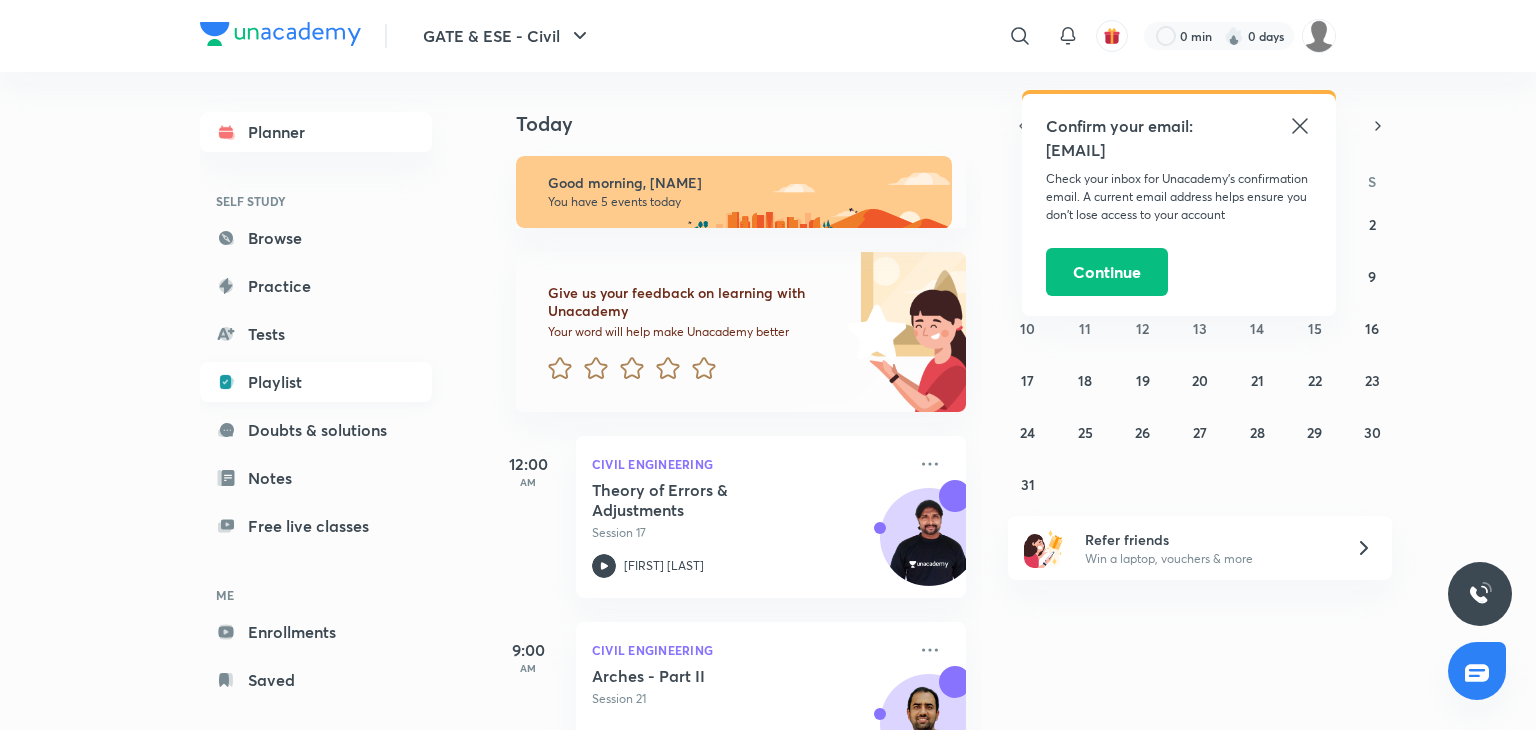 click on "Playlist" at bounding box center [316, 382] 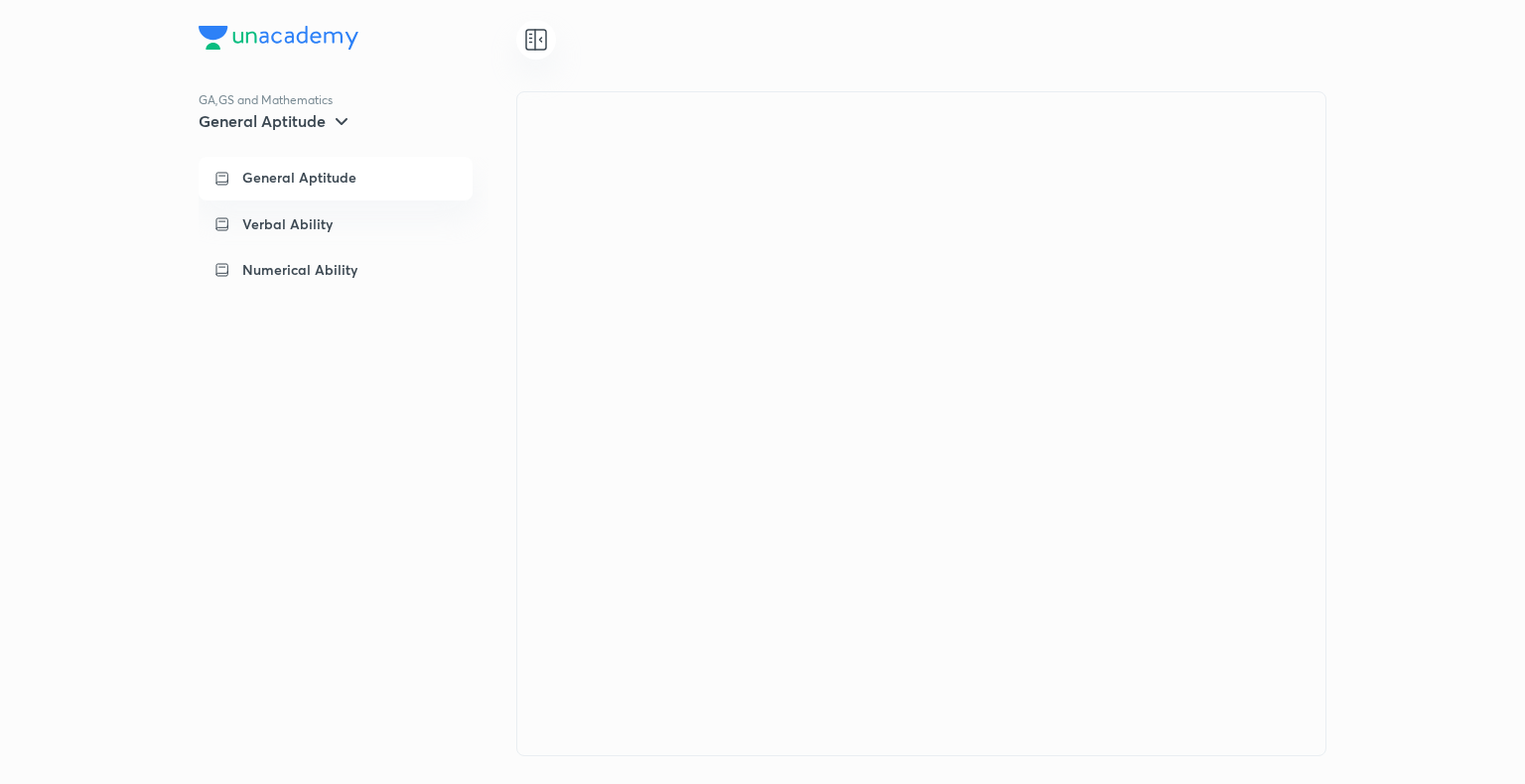 scroll, scrollTop: 0, scrollLeft: 0, axis: both 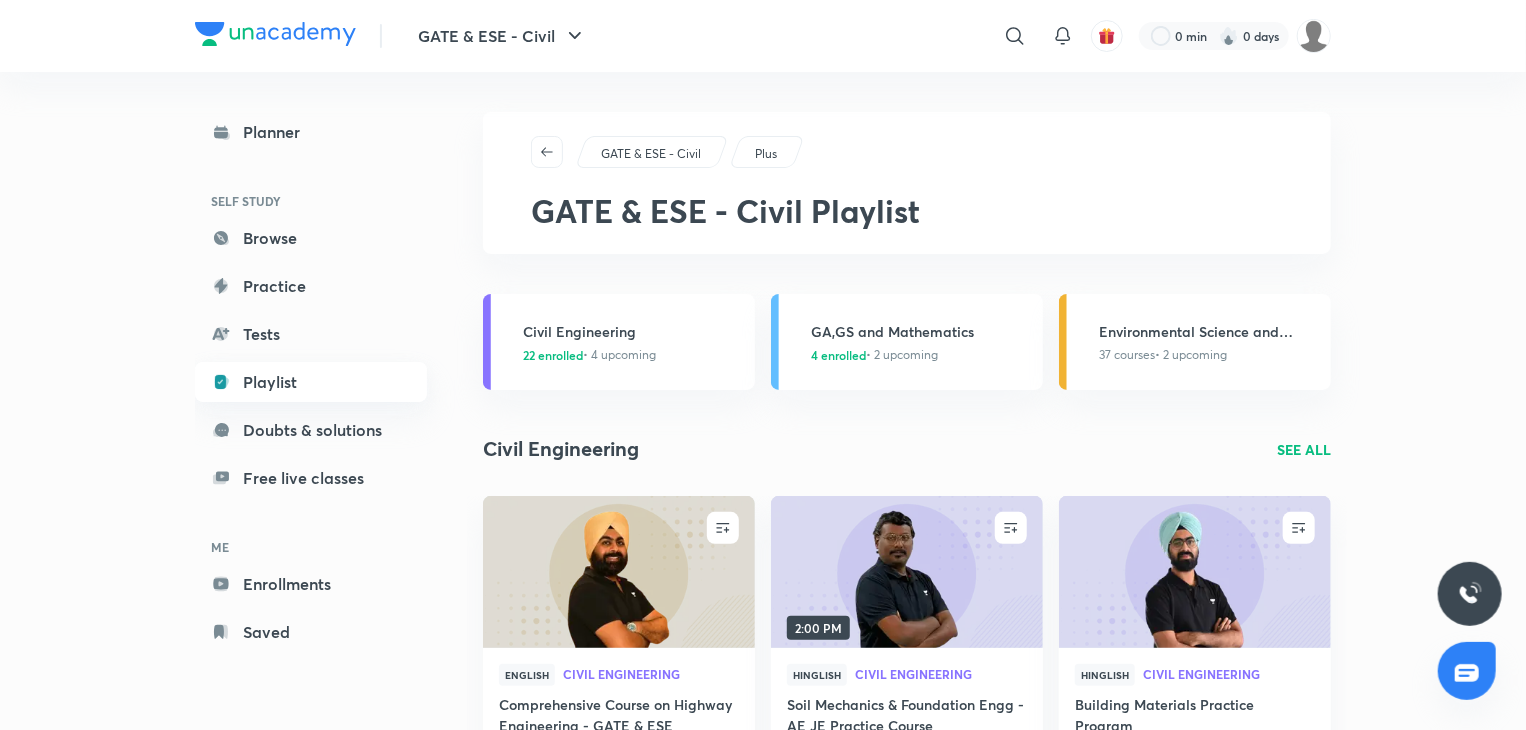 click on "Playlist" at bounding box center (311, 382) 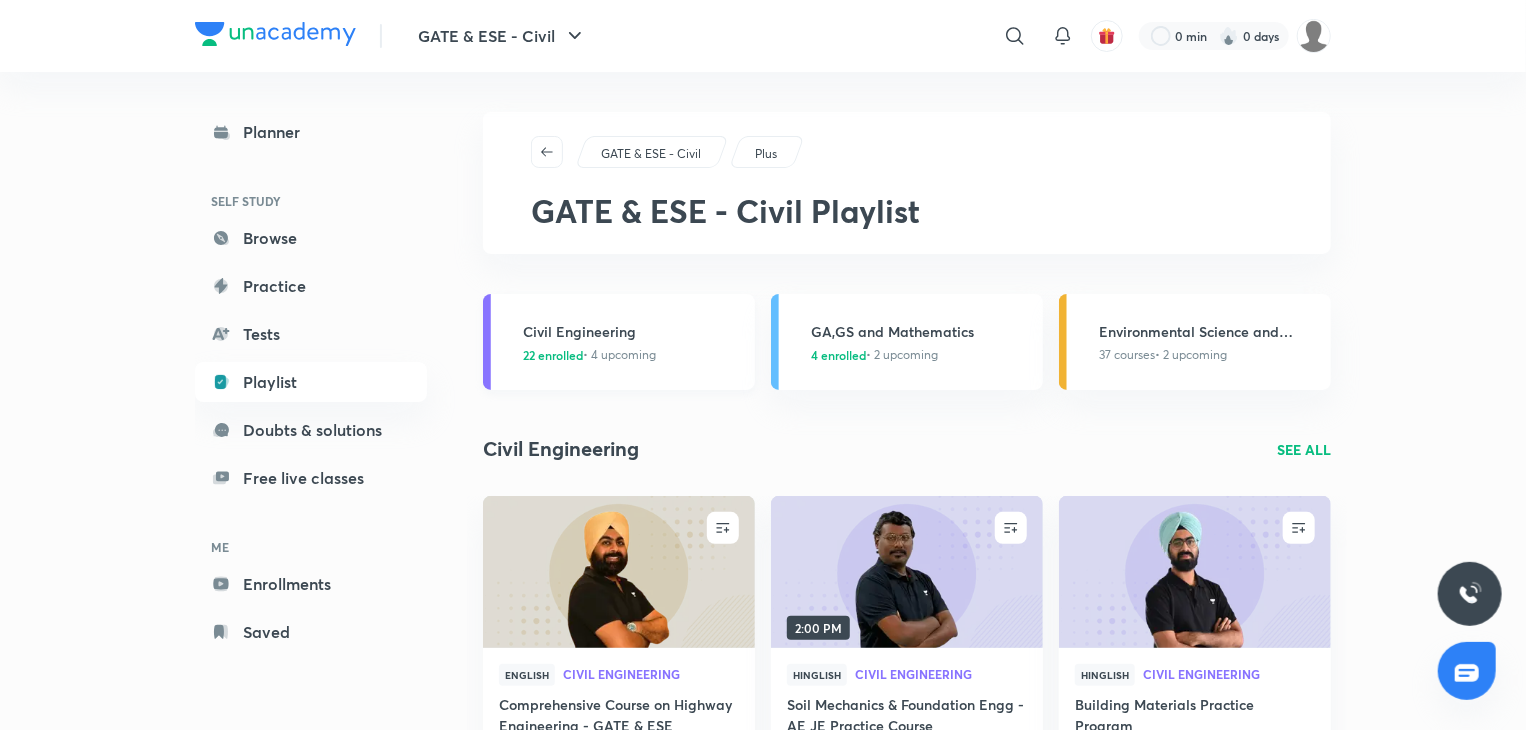 click on "Civil Engineering 22 enrolled  • 4 upcoming" at bounding box center [633, 342] 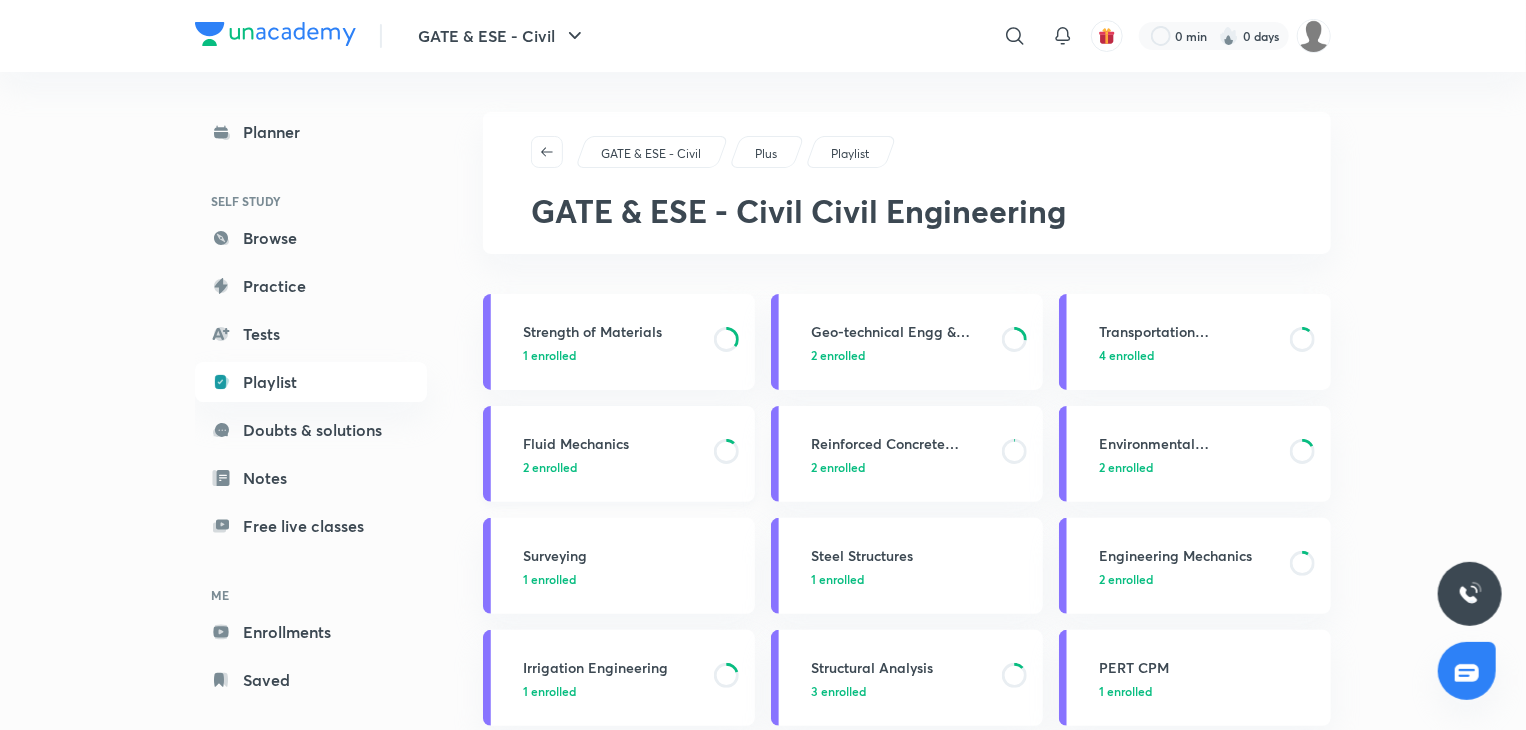 click on "Fluid Mechanics" at bounding box center [612, 443] 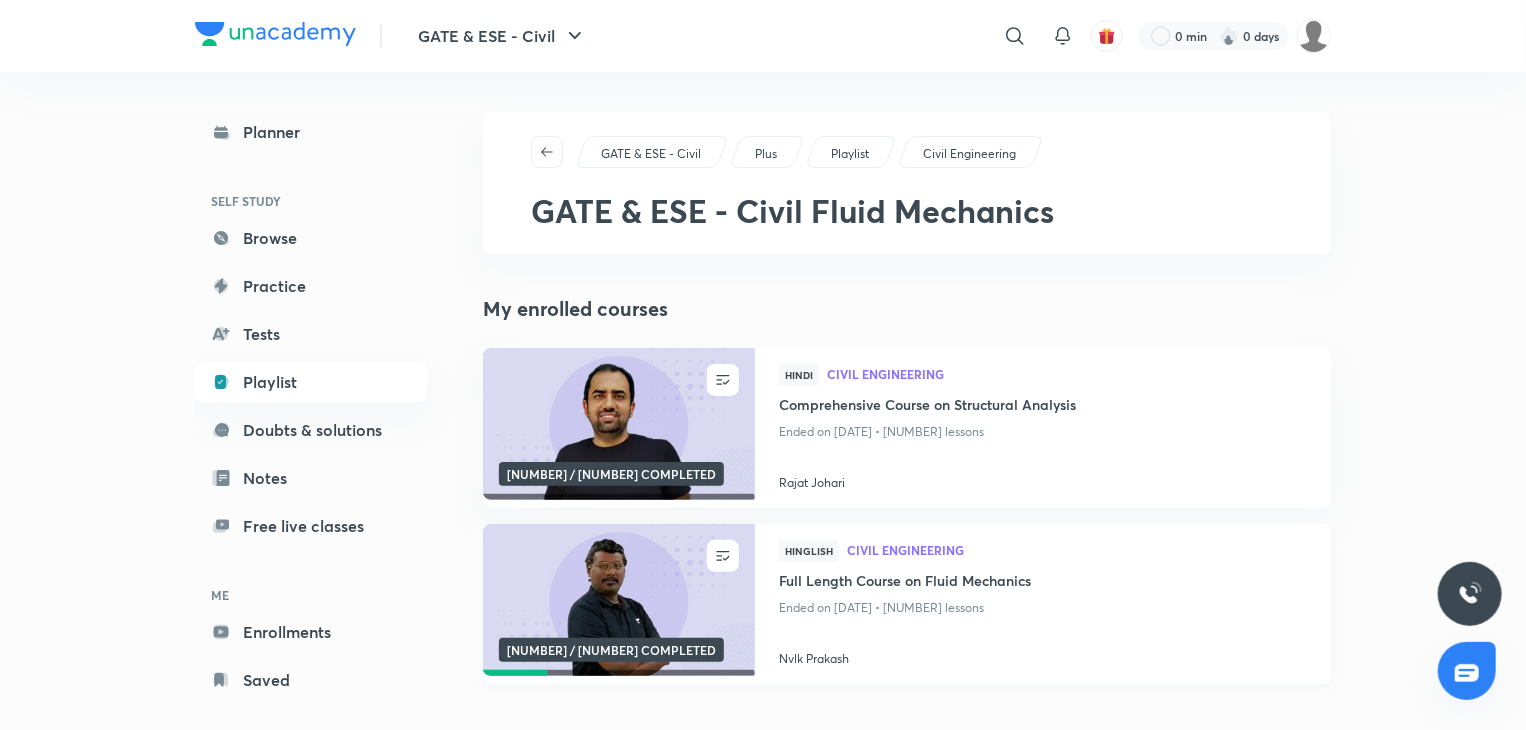 click at bounding box center [618, 600] 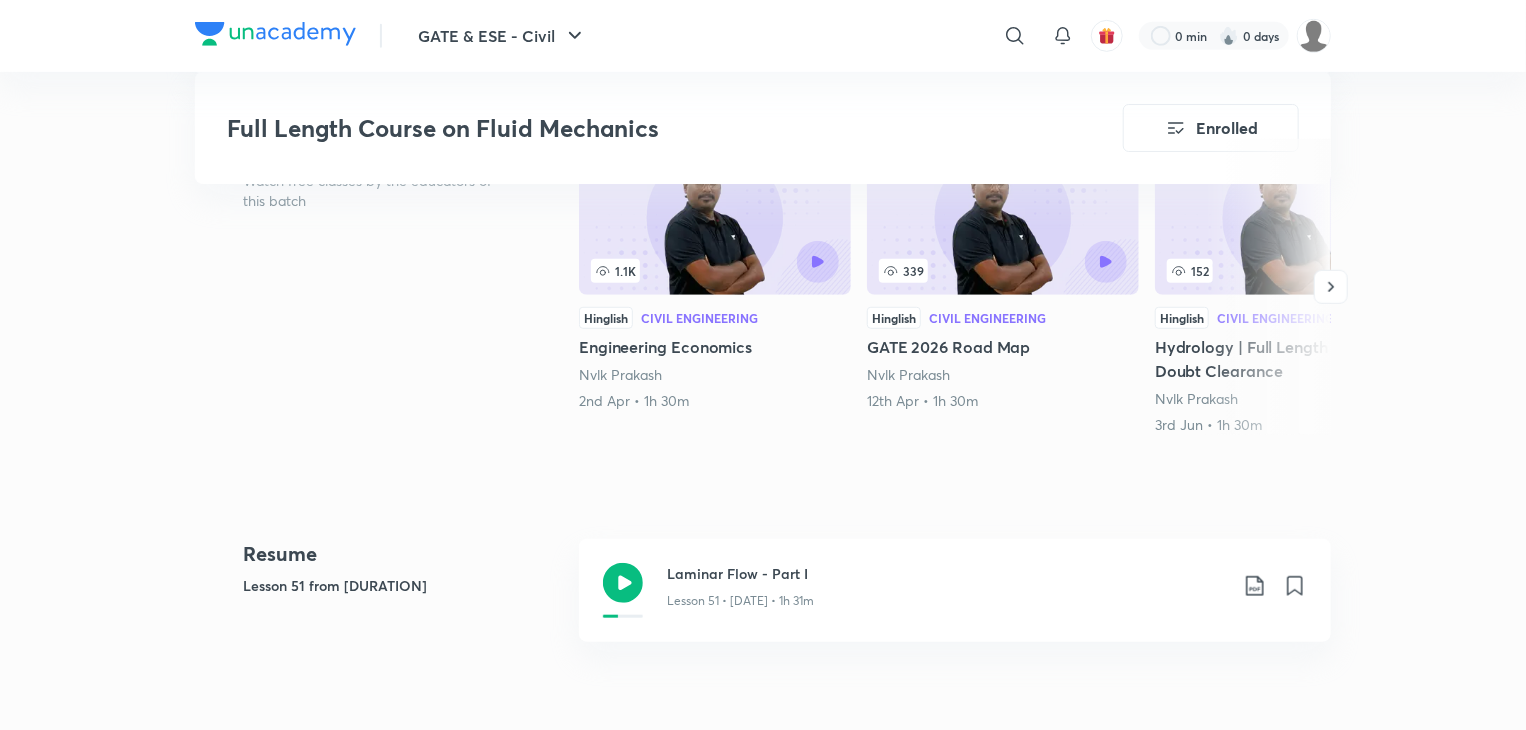 scroll, scrollTop: 580, scrollLeft: 0, axis: vertical 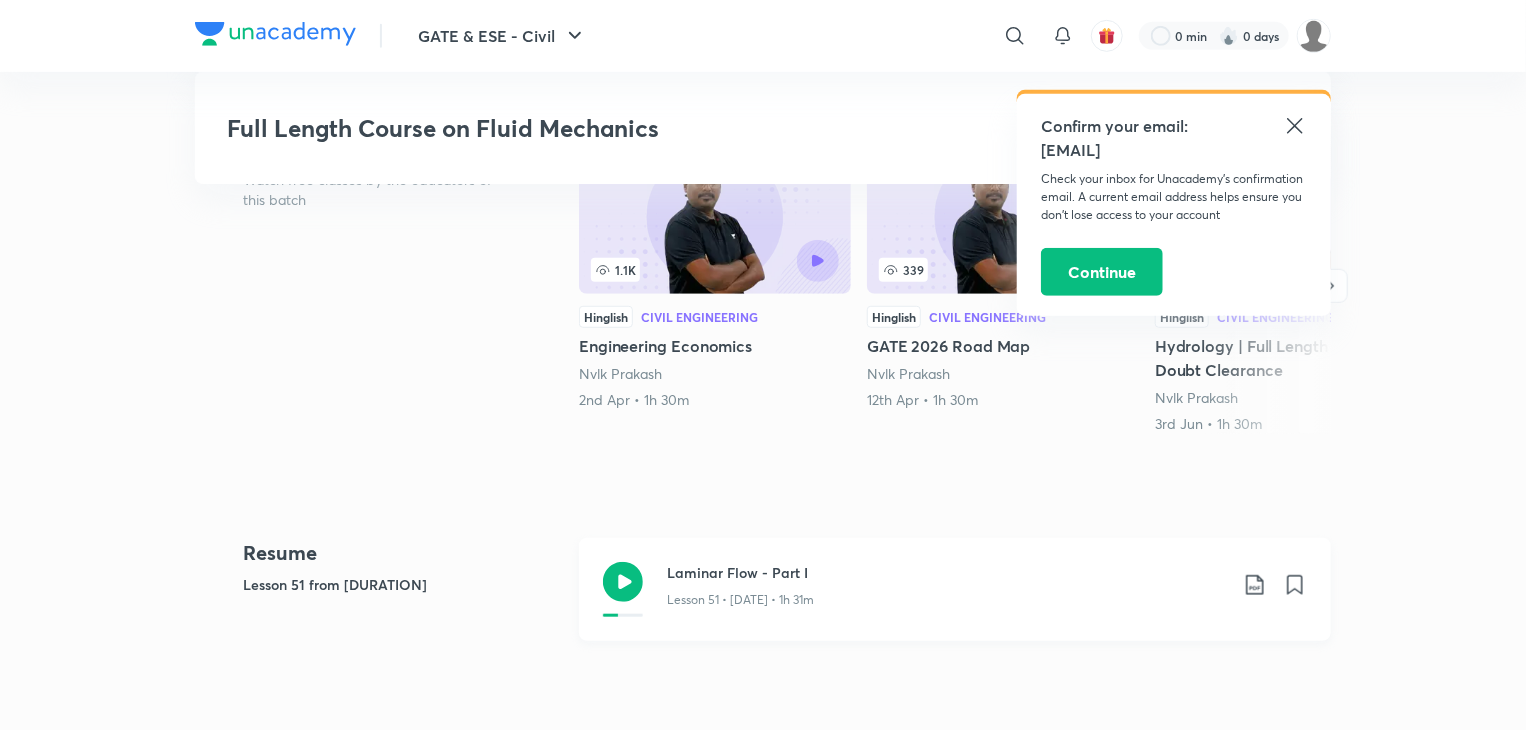 click 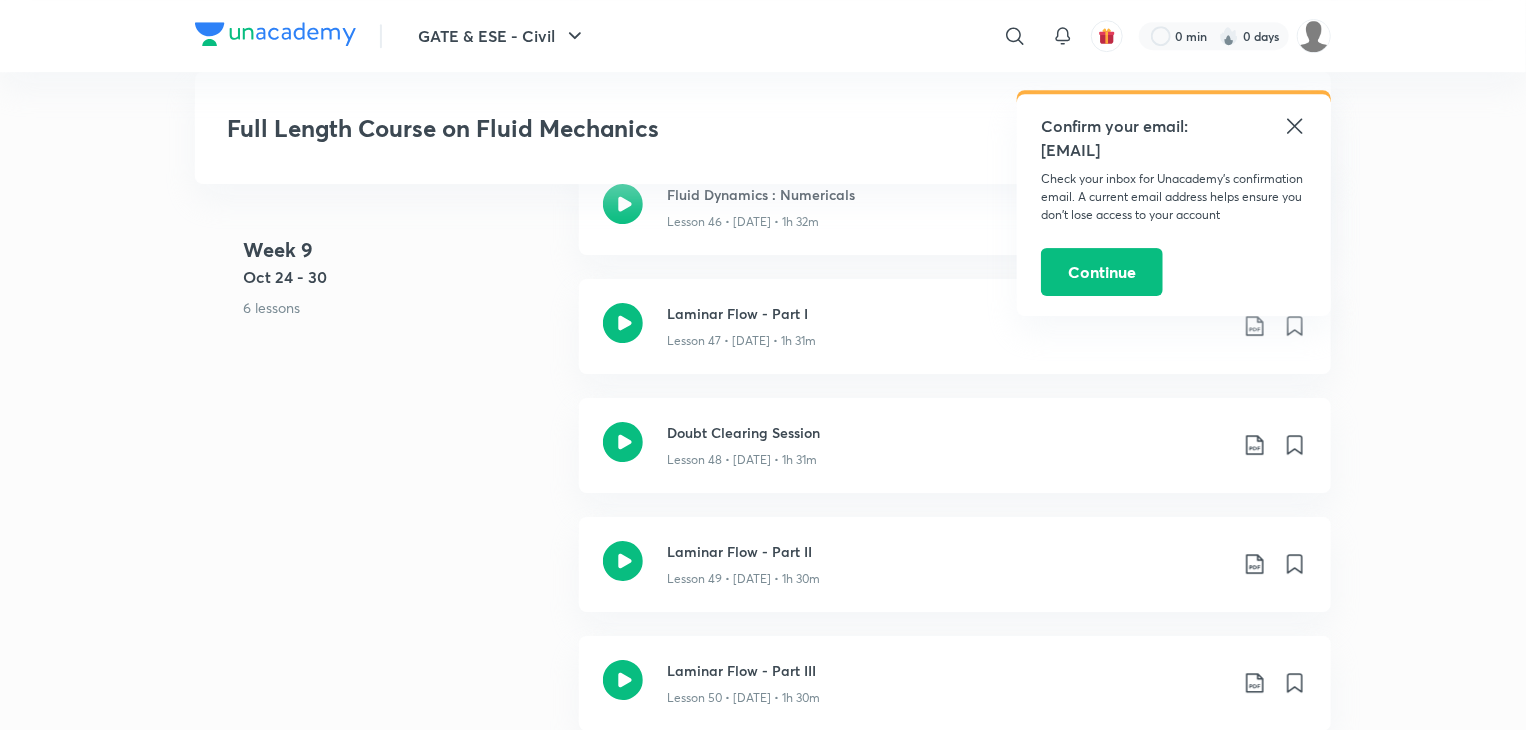 scroll, scrollTop: 10840, scrollLeft: 0, axis: vertical 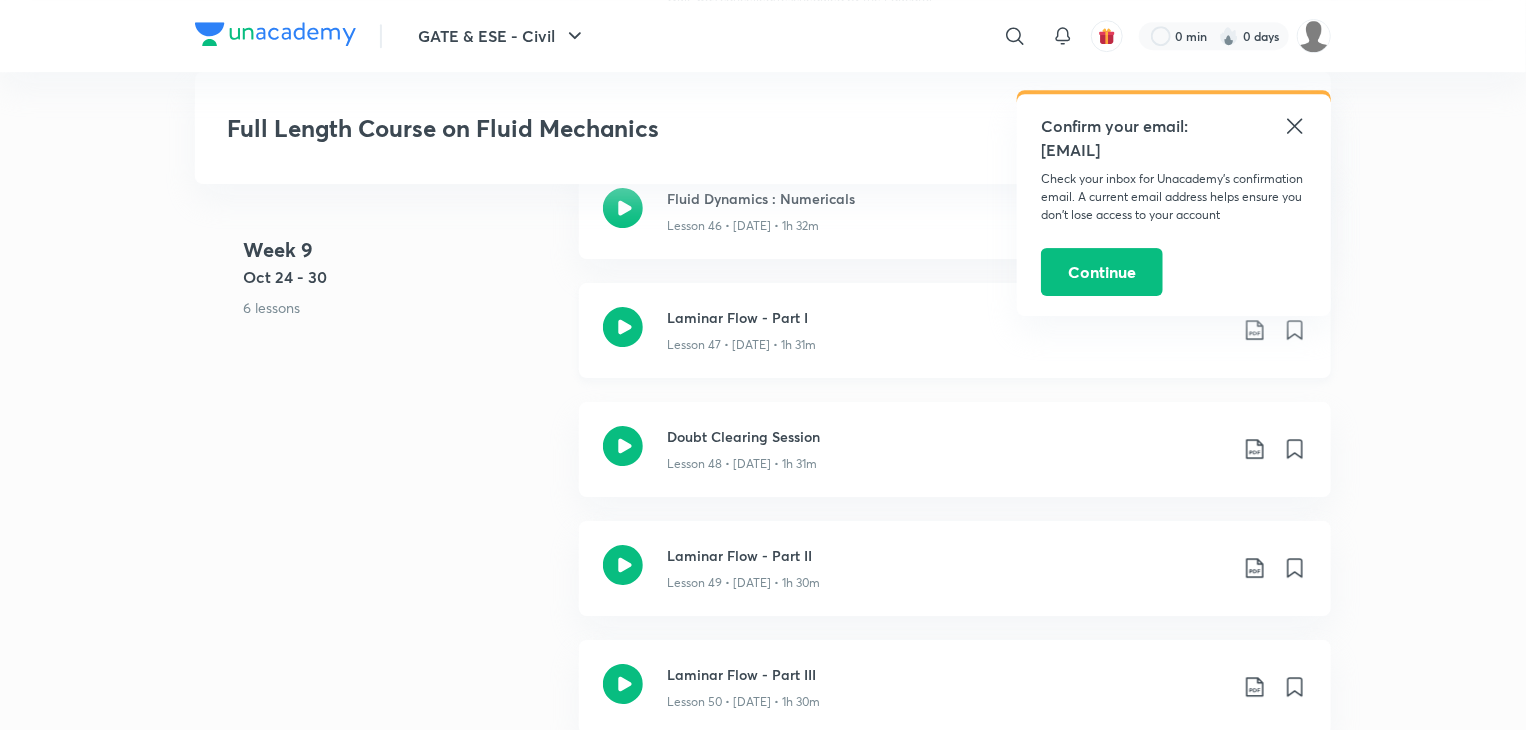 click 